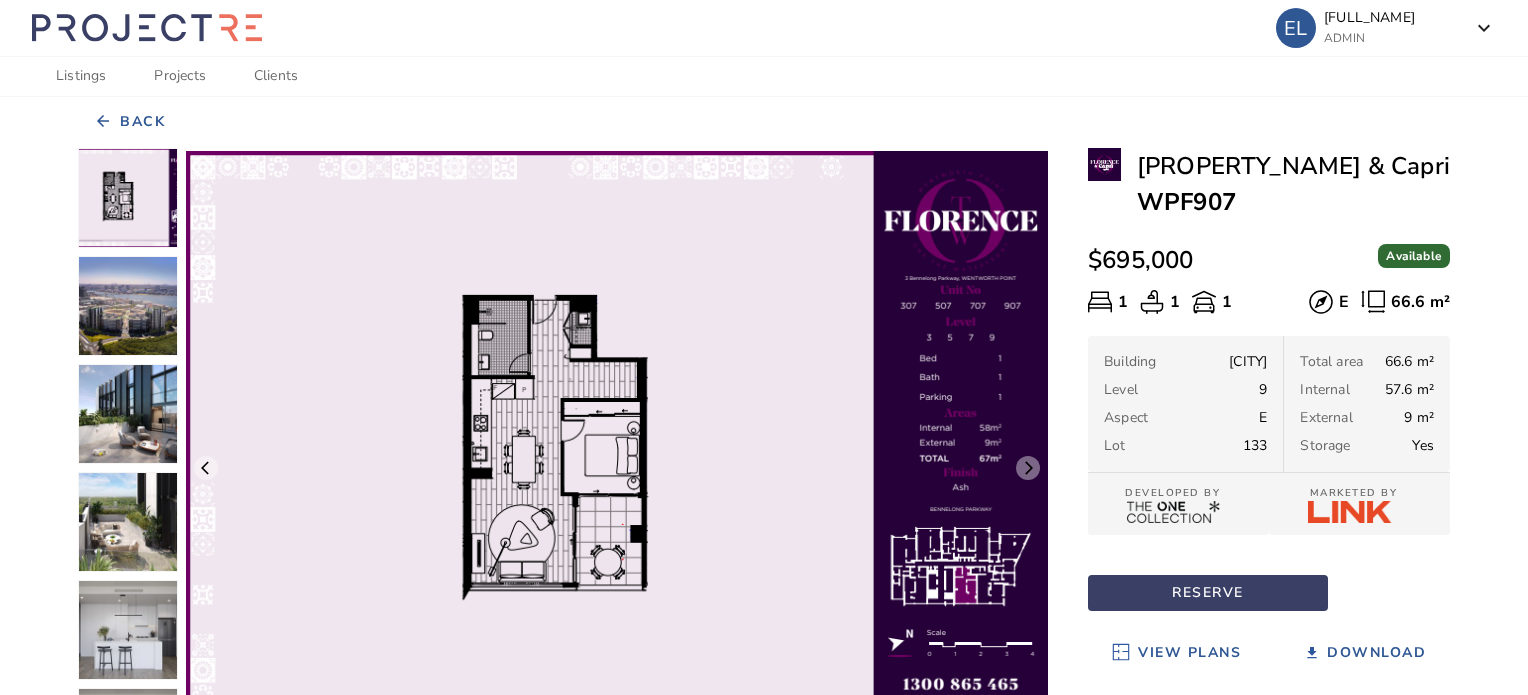 scroll, scrollTop: 67, scrollLeft: 0, axis: vertical 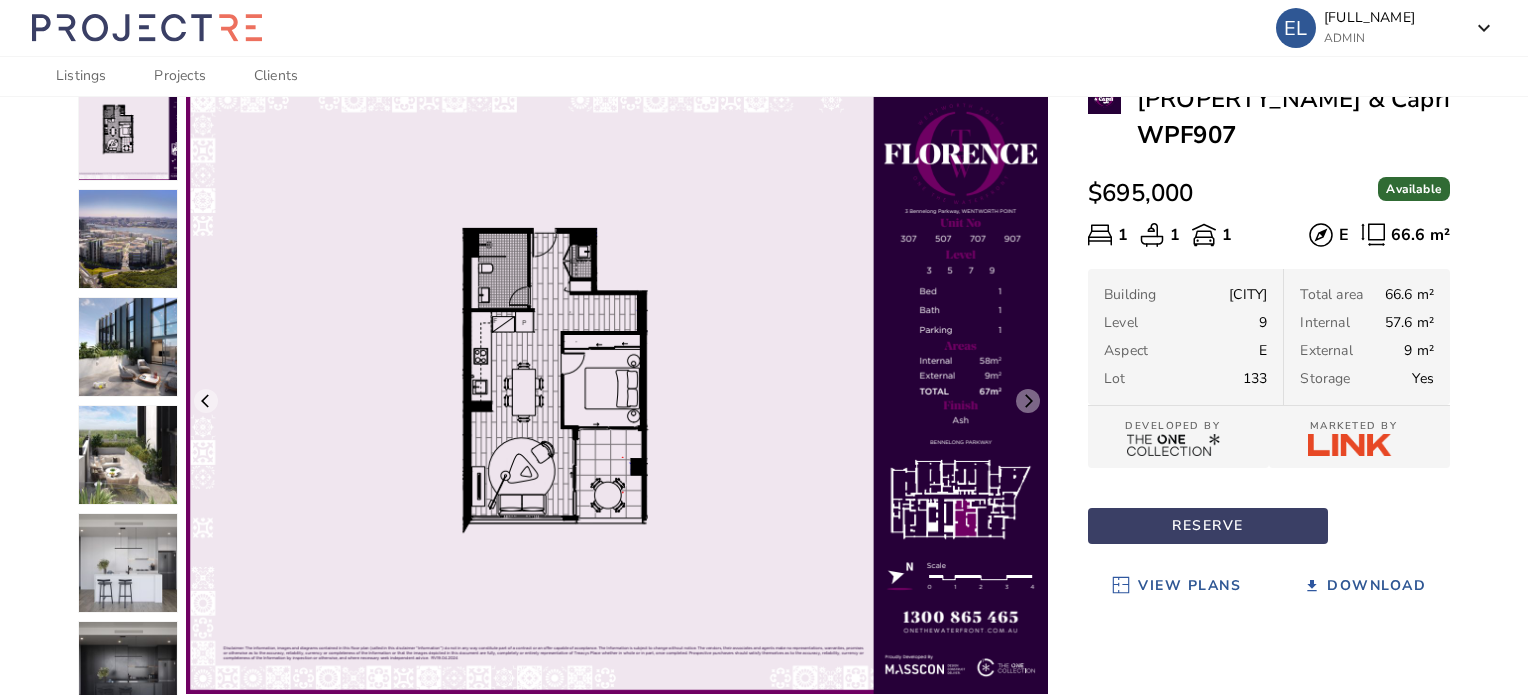 click on "arrow_back  Back  arrow_back_ios  arrow_forward_ios  EOIs add Similar Properties ([CITY] with 1 beds and 1 baths) add [CITY] & Capri WPF907  $695,000   Available  1 1 1 E 66.6 m² Building [CITY] Level 9 Aspect E Lot 133 Total area 66.6 m² Internal 57.6 m² External 9 m² Storage Yes DEVELOPED BY MARKETED BY  RESERVE  View Plans Download" at bounding box center [764, 460] 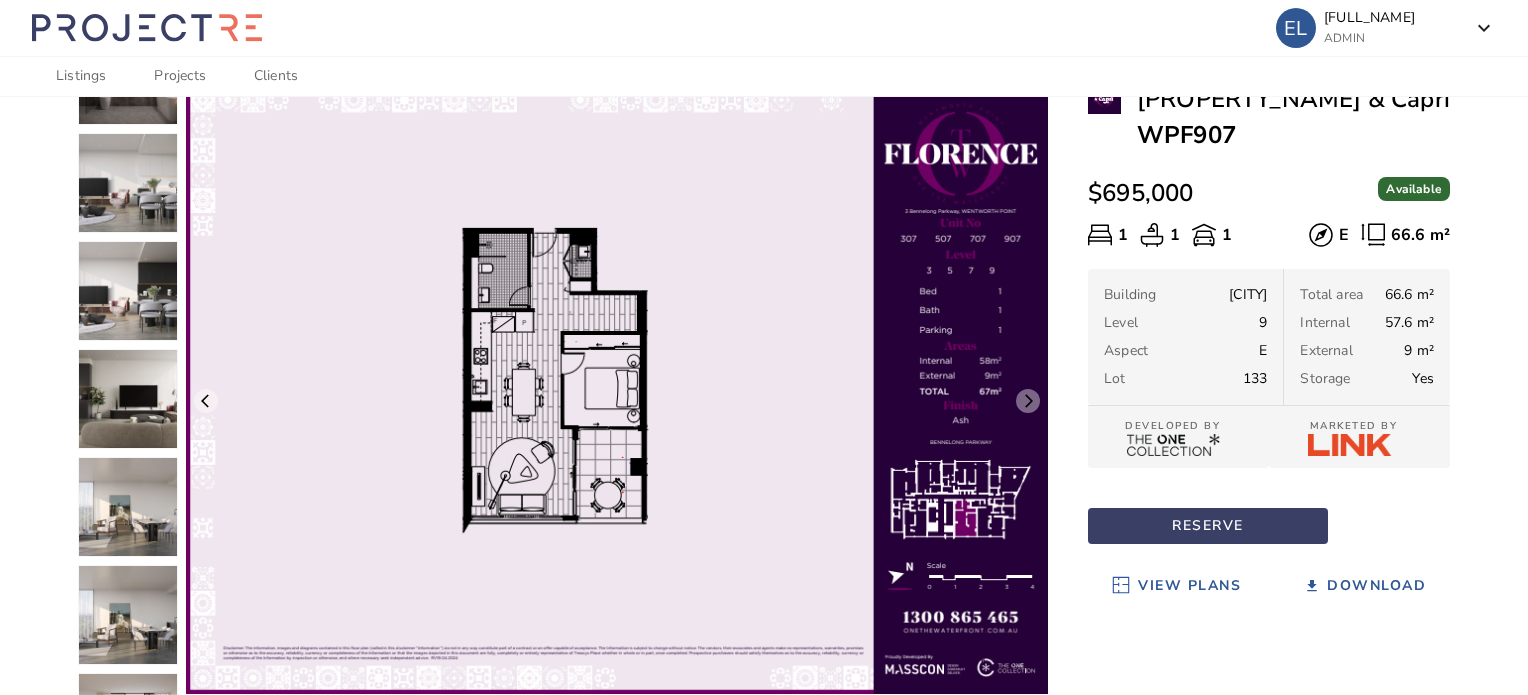scroll, scrollTop: 1456, scrollLeft: 0, axis: vertical 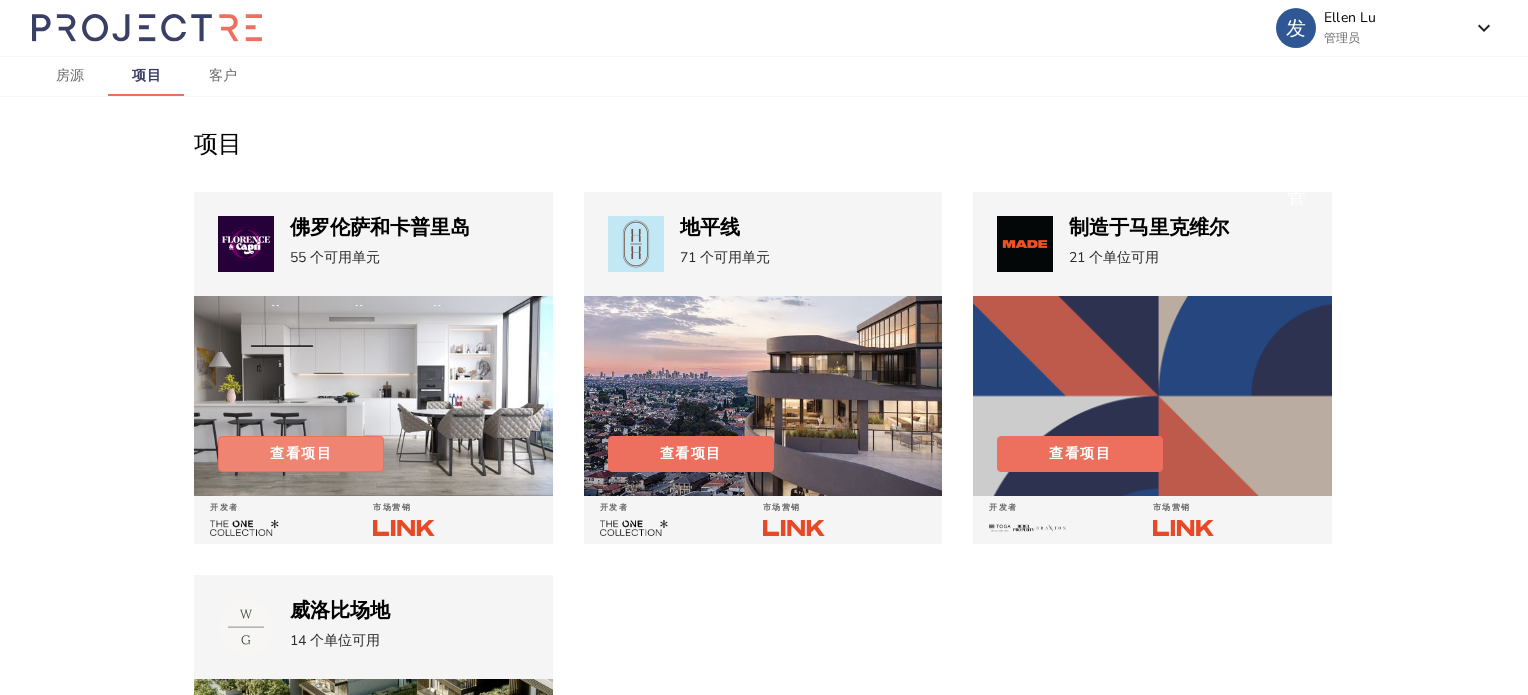 click at bounding box center (301, 454) 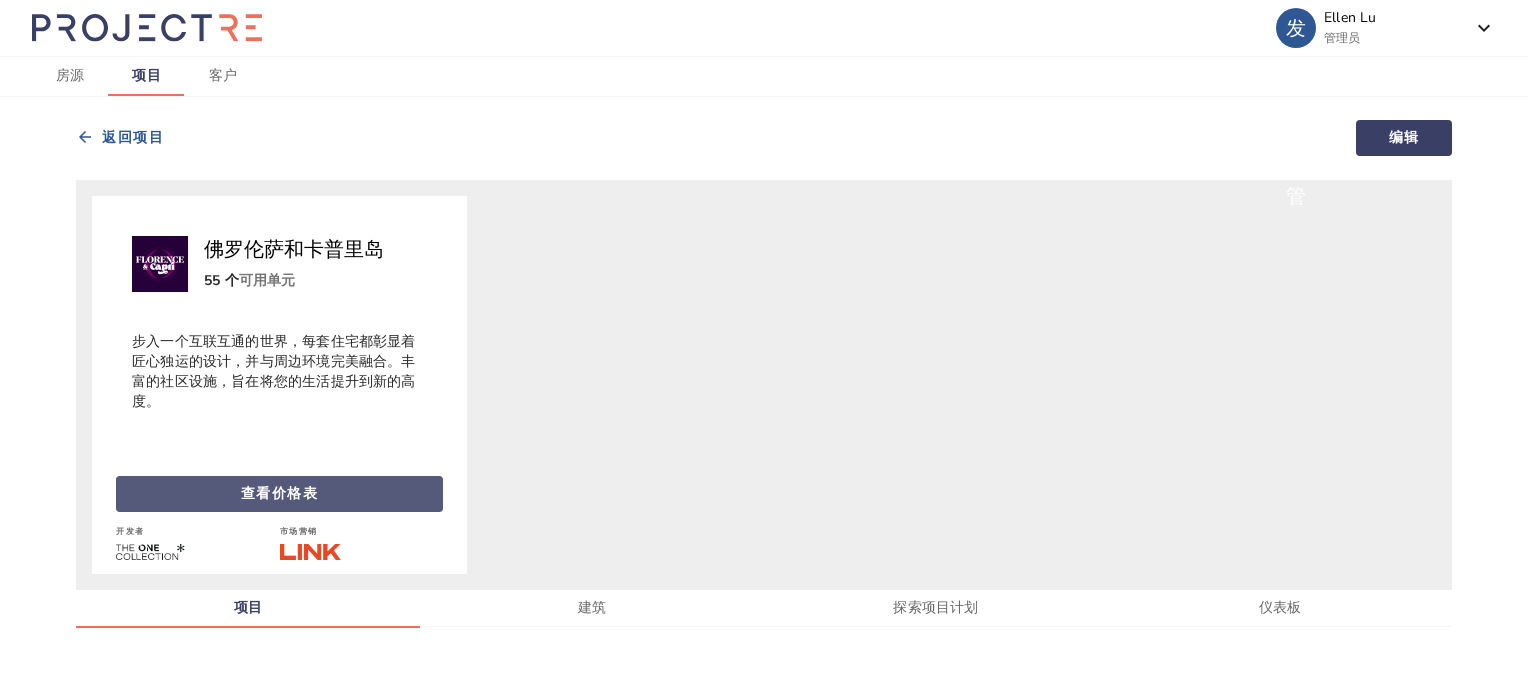 click at bounding box center [279, 494] 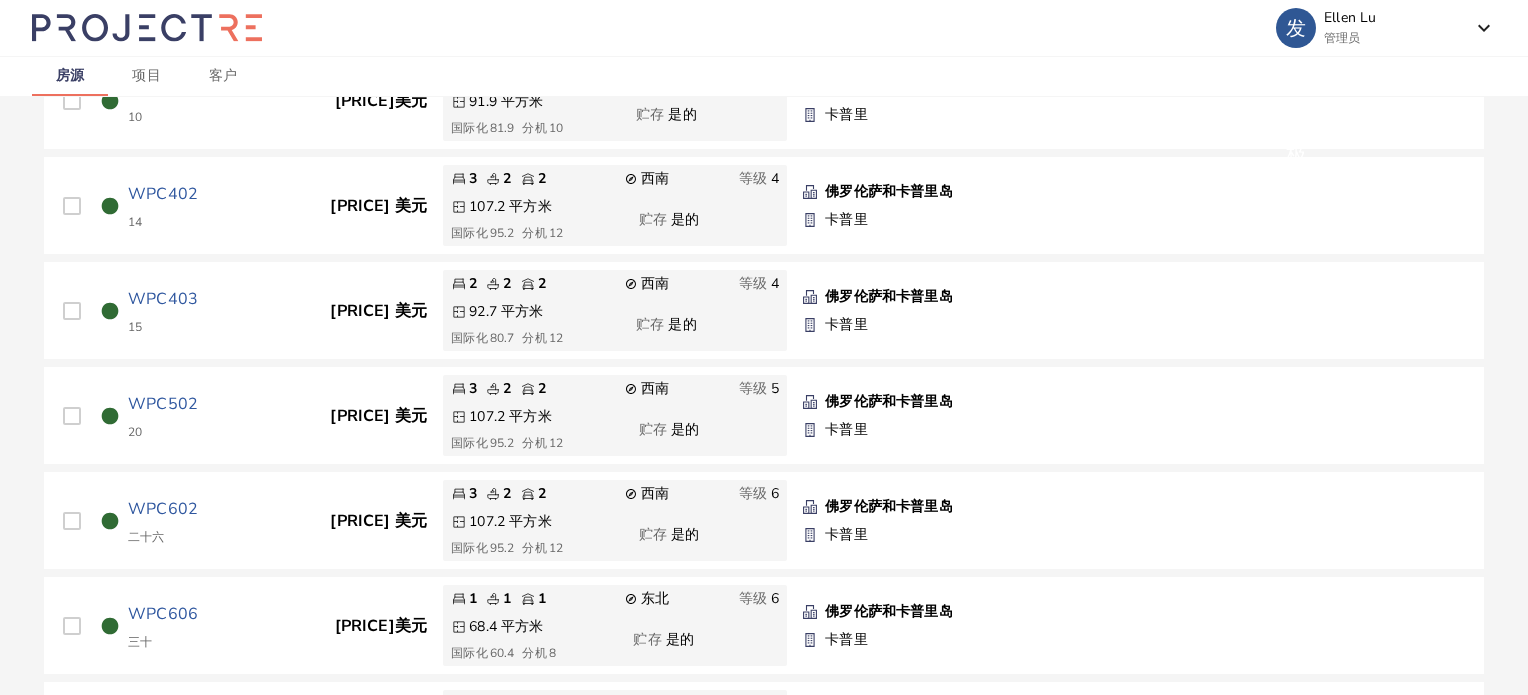 scroll, scrollTop: 0, scrollLeft: 0, axis: both 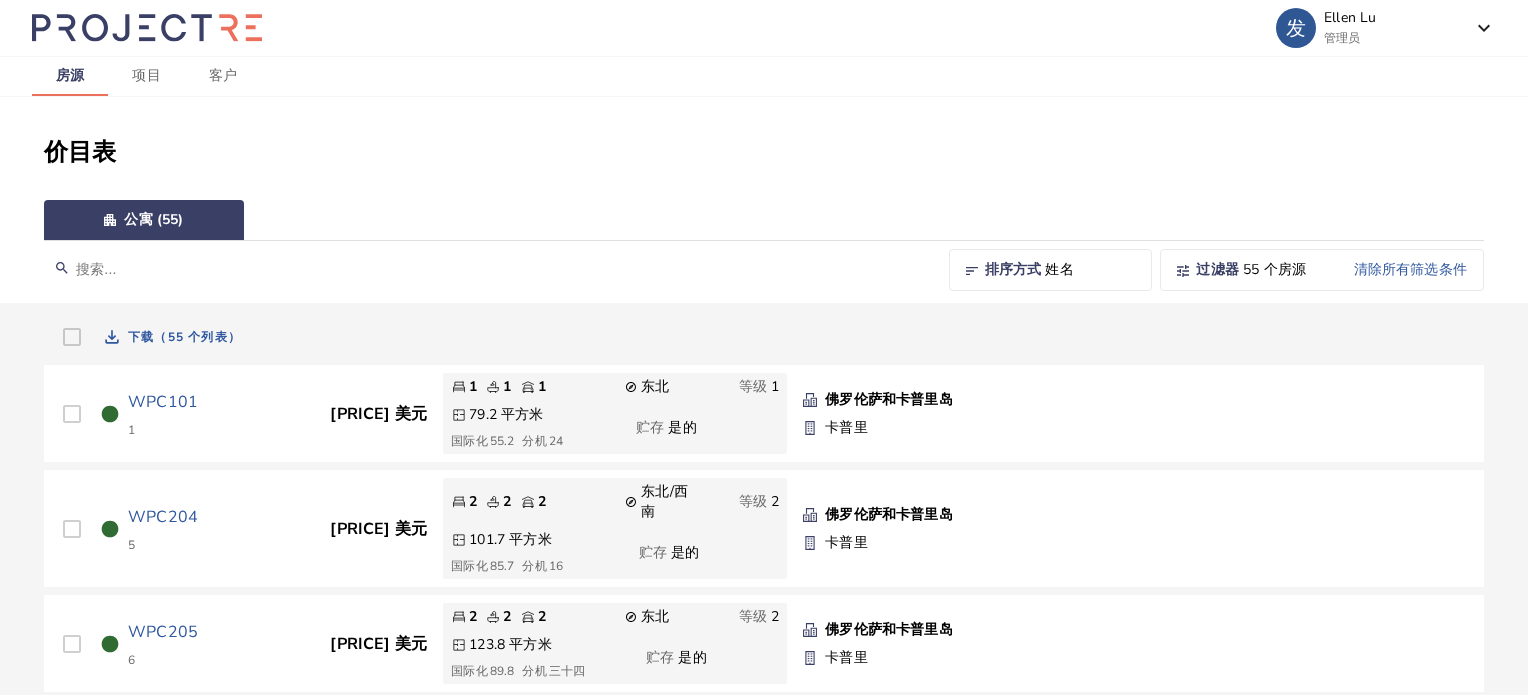 click on "姓名" at bounding box center (1090, 270) 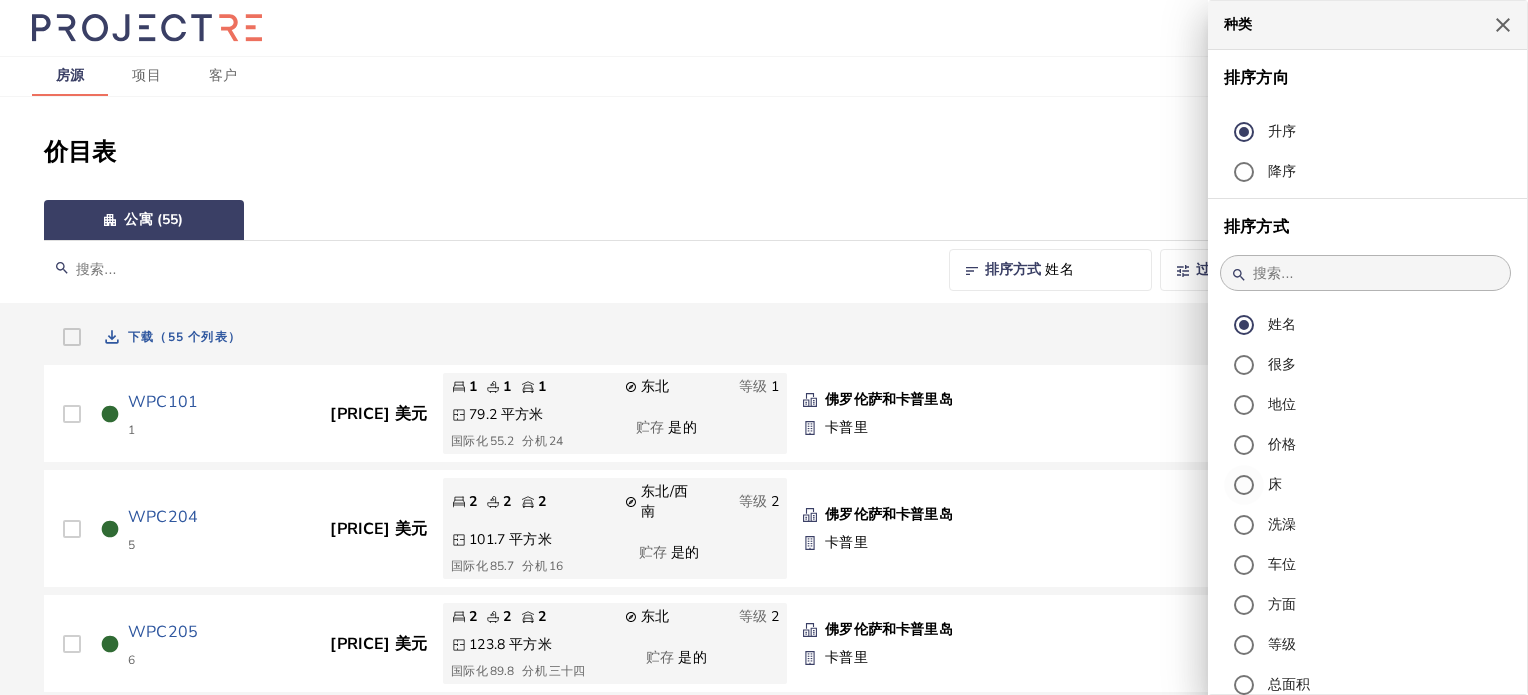 click on "床" at bounding box center (1275, 484) 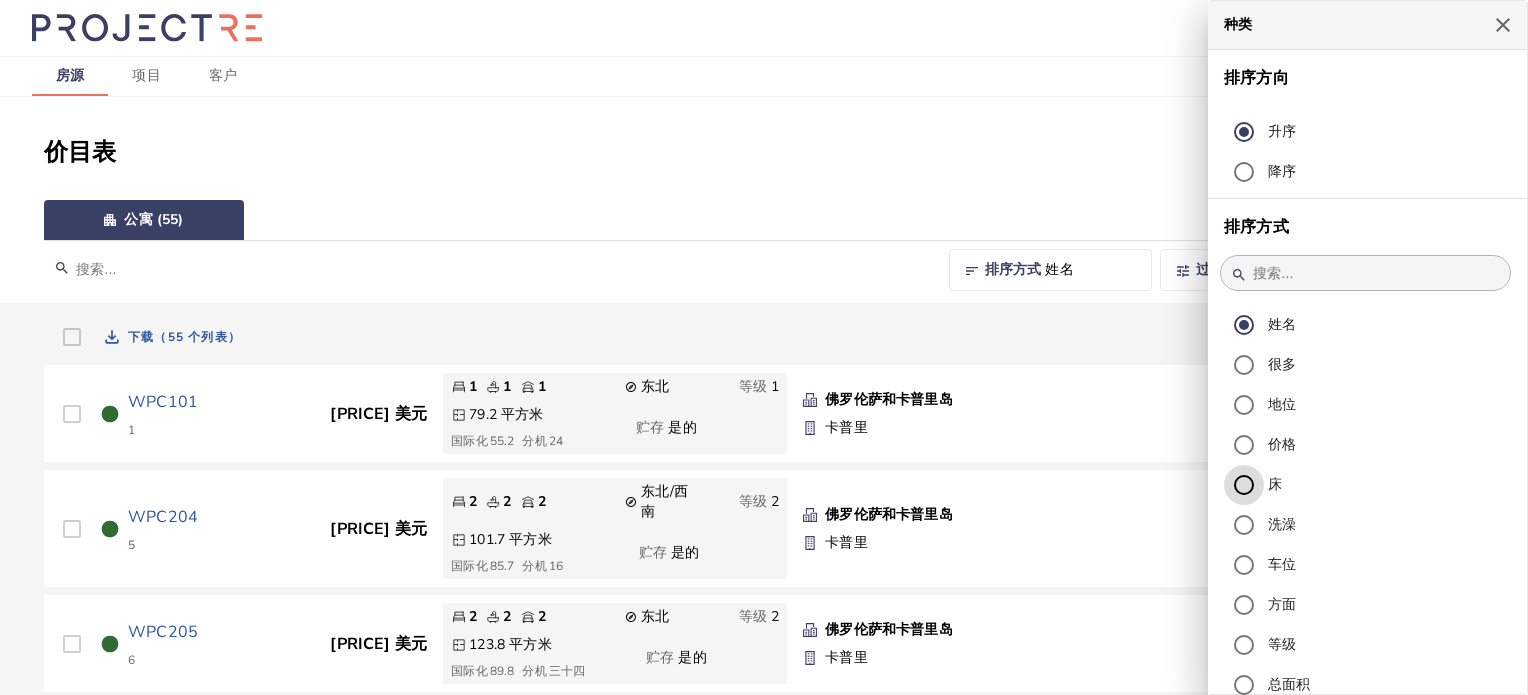 click on "床" at bounding box center [1244, 485] 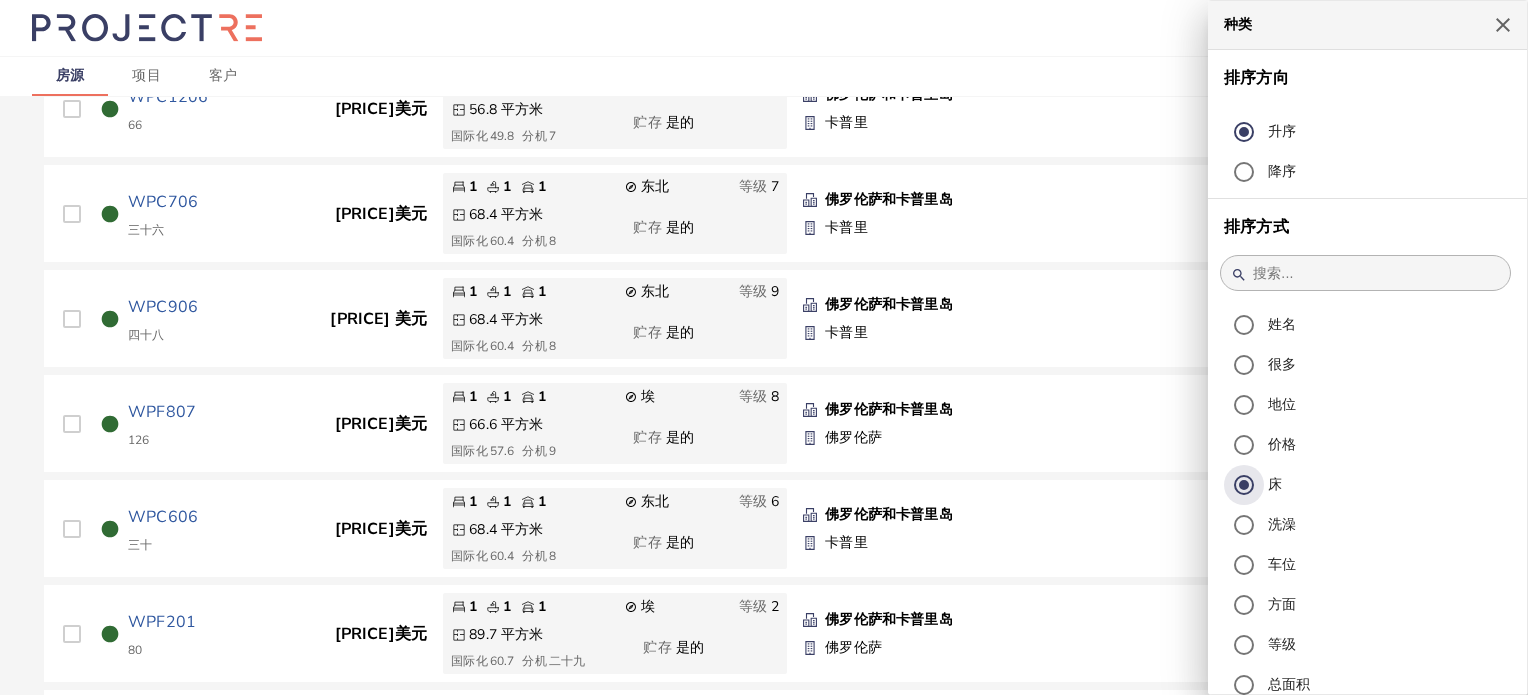scroll, scrollTop: 620, scrollLeft: 0, axis: vertical 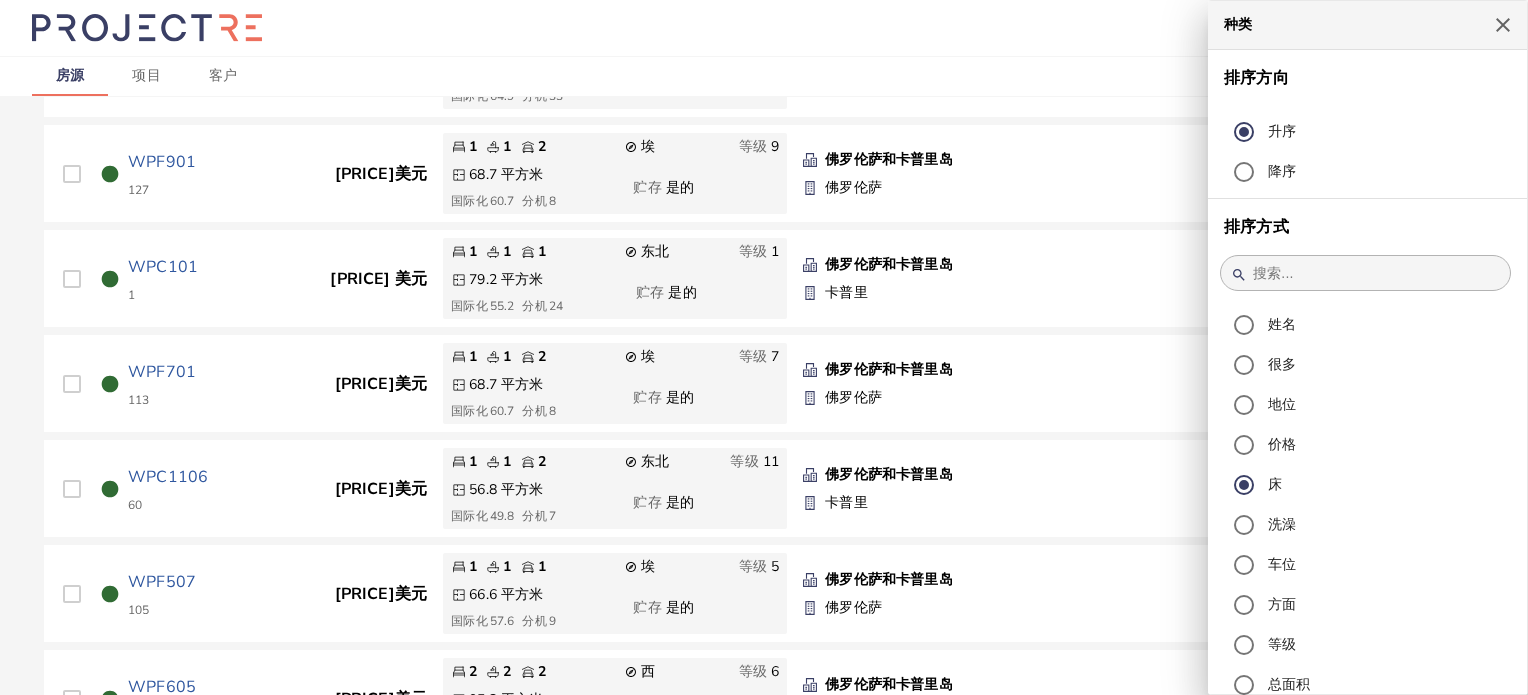 click at bounding box center (764, 347) 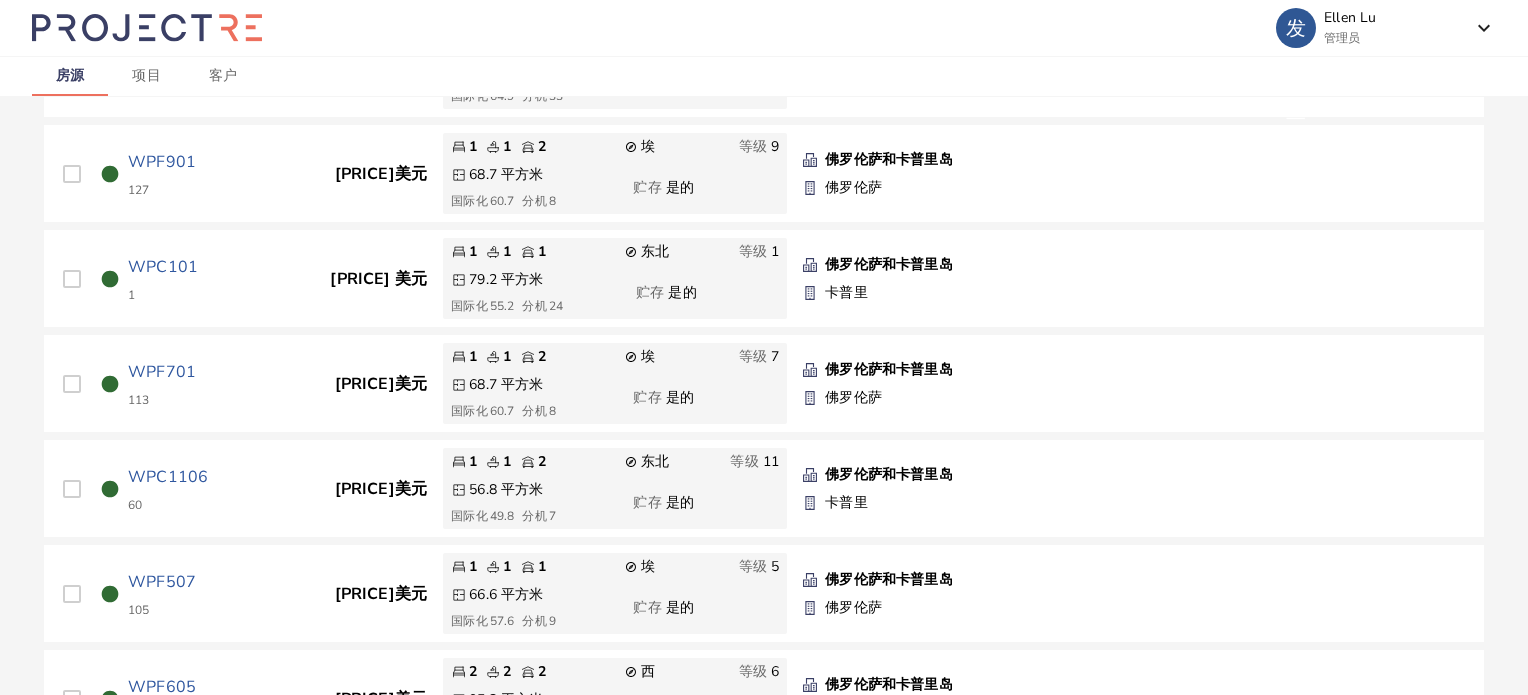 click on "circle WPF701 113 [PRICE]美元" at bounding box center (239, 384) 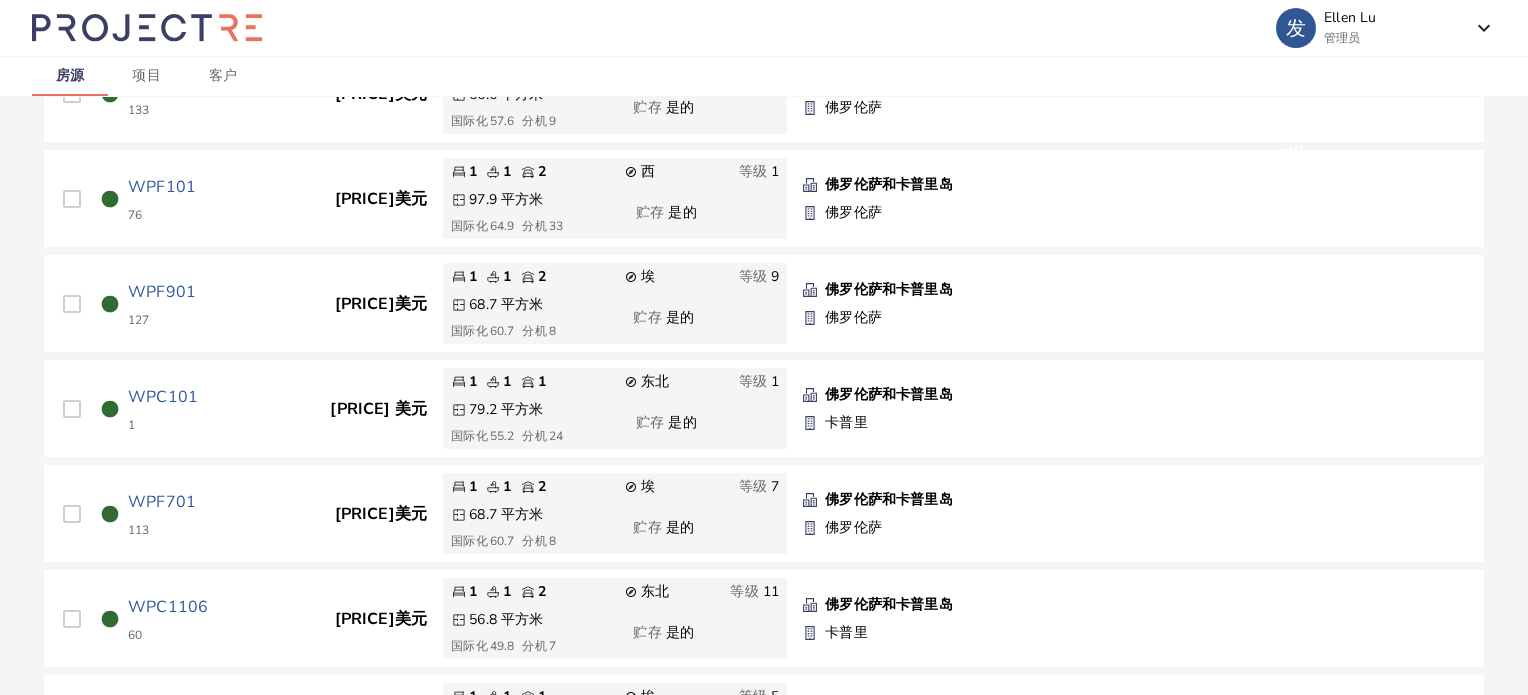 scroll, scrollTop: 0, scrollLeft: 0, axis: both 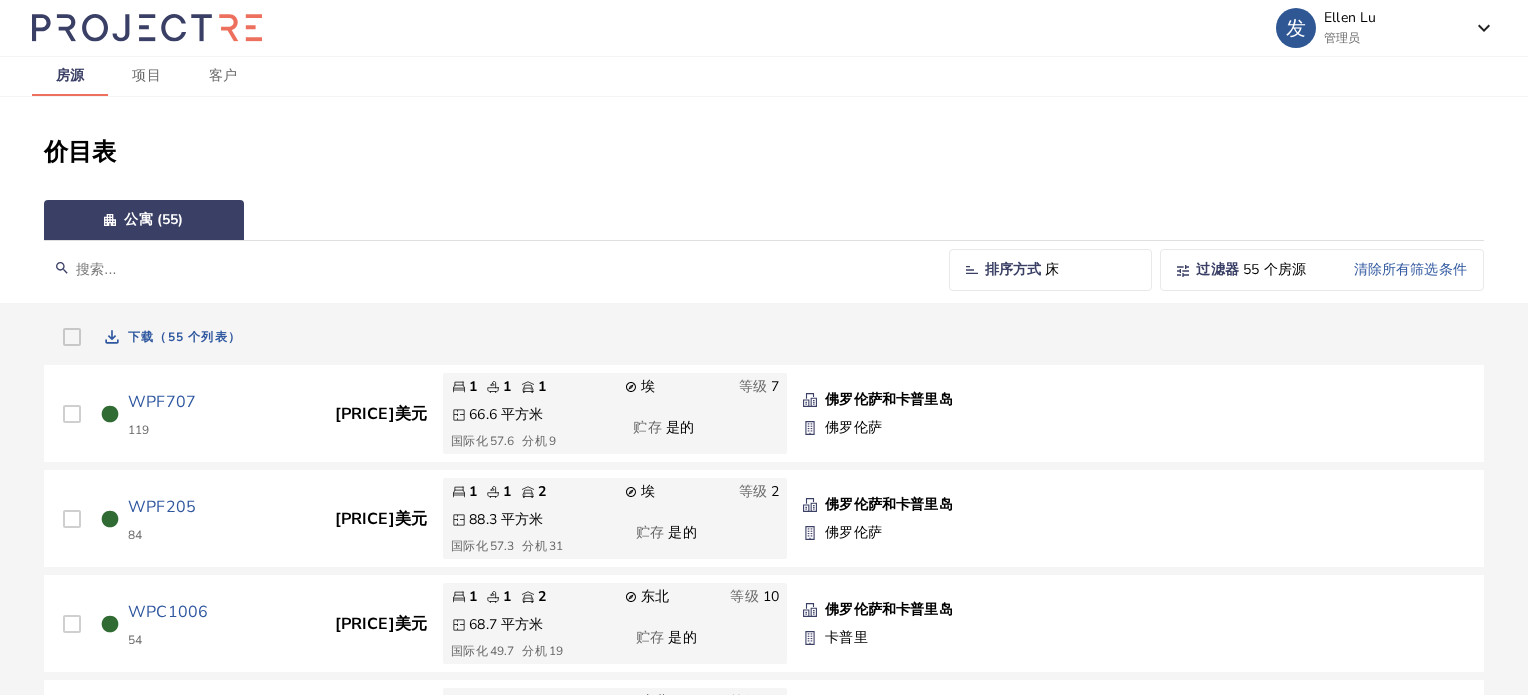 click on "床" at bounding box center (1090, 270) 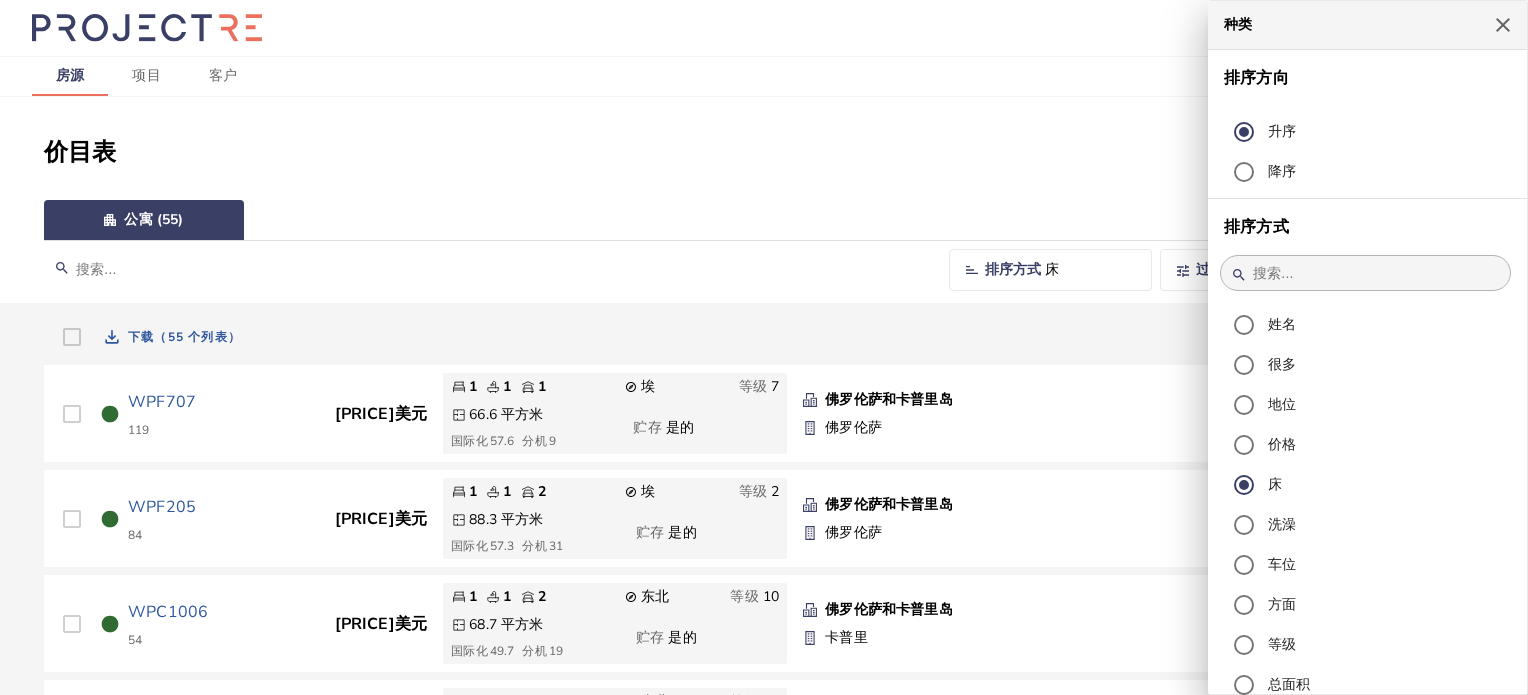 click at bounding box center (764, 347) 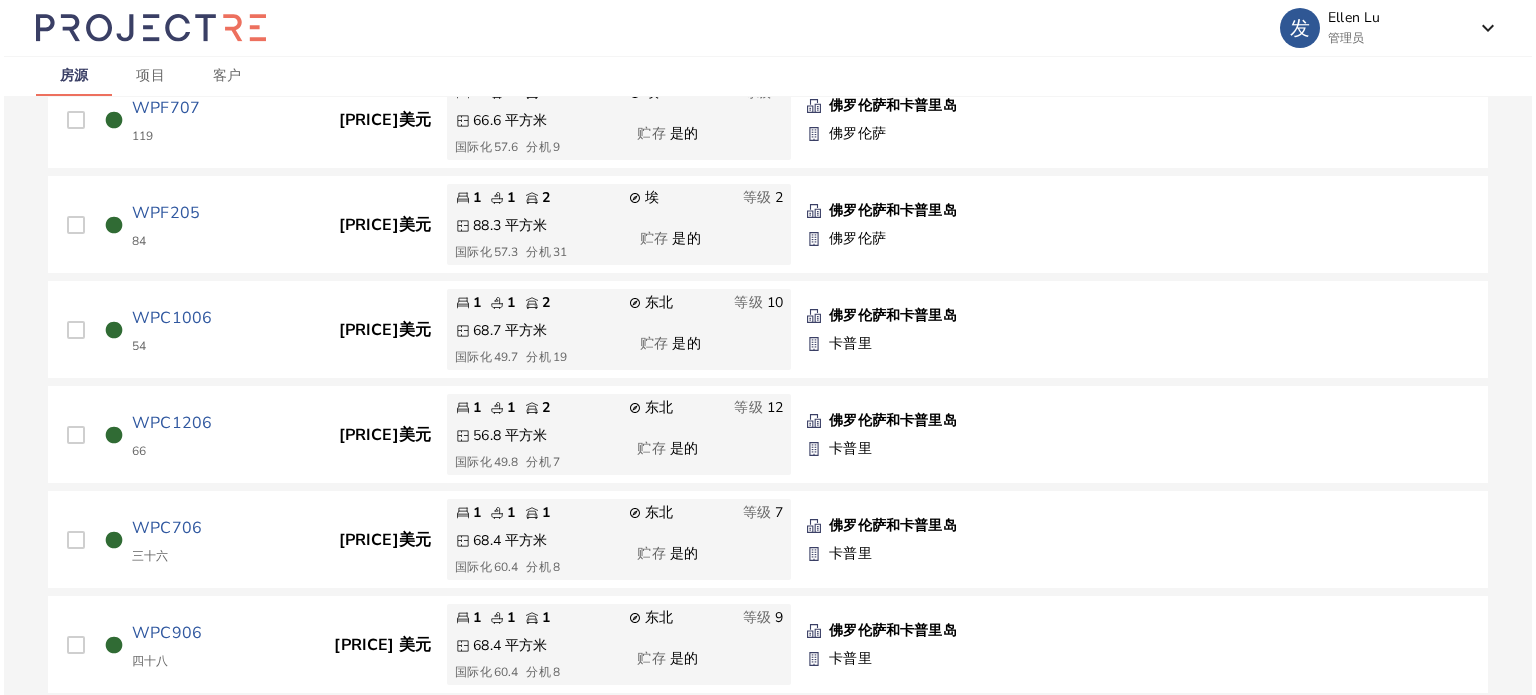 scroll, scrollTop: 290, scrollLeft: 0, axis: vertical 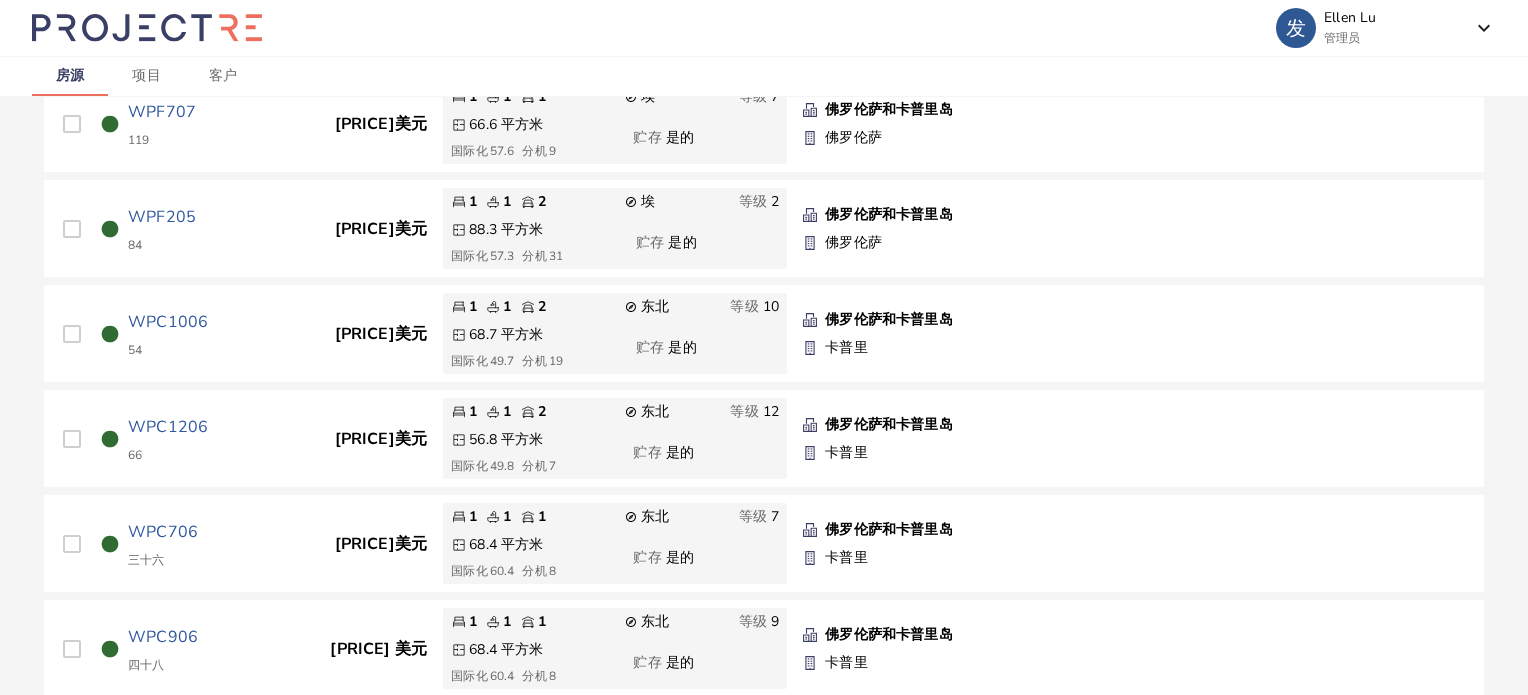 click on "circle WPC1006 54 [PRICE]美元" at bounding box center (239, 334) 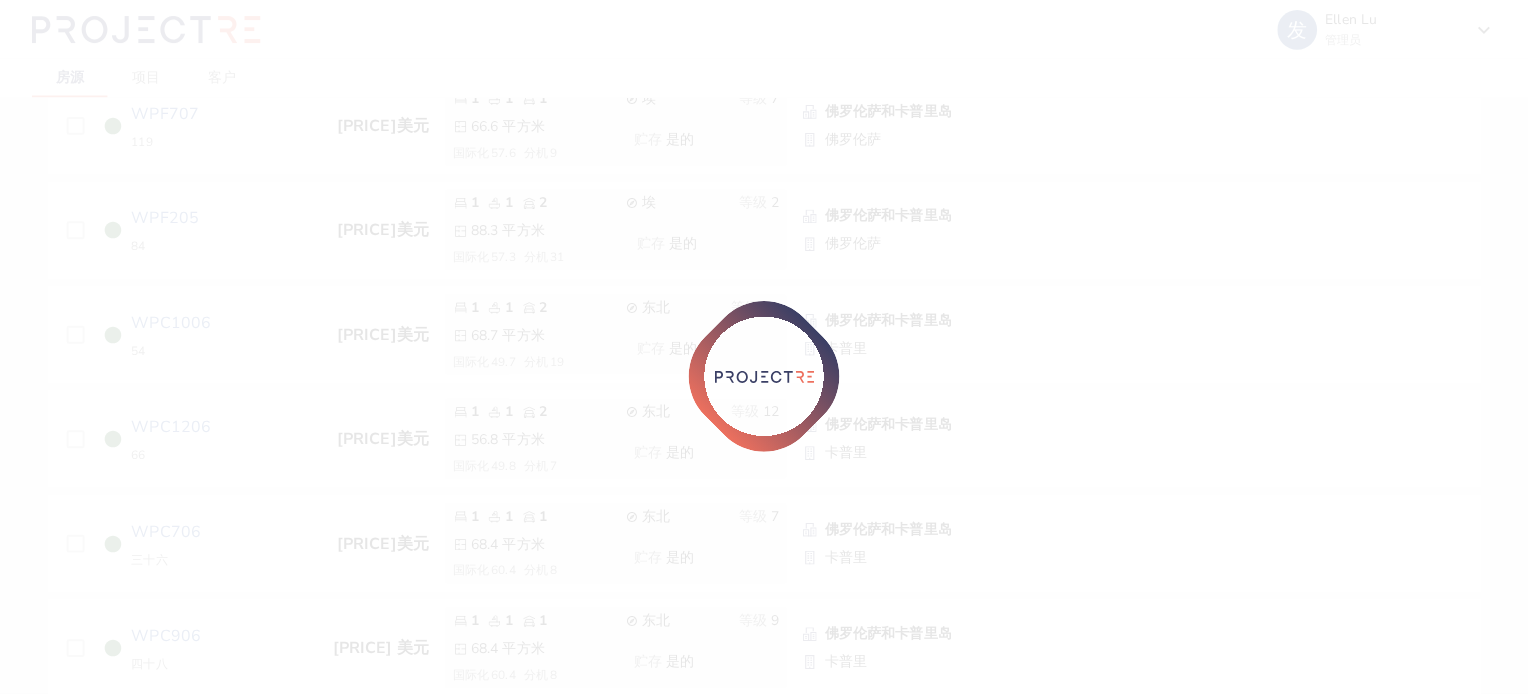 scroll, scrollTop: 0, scrollLeft: 0, axis: both 